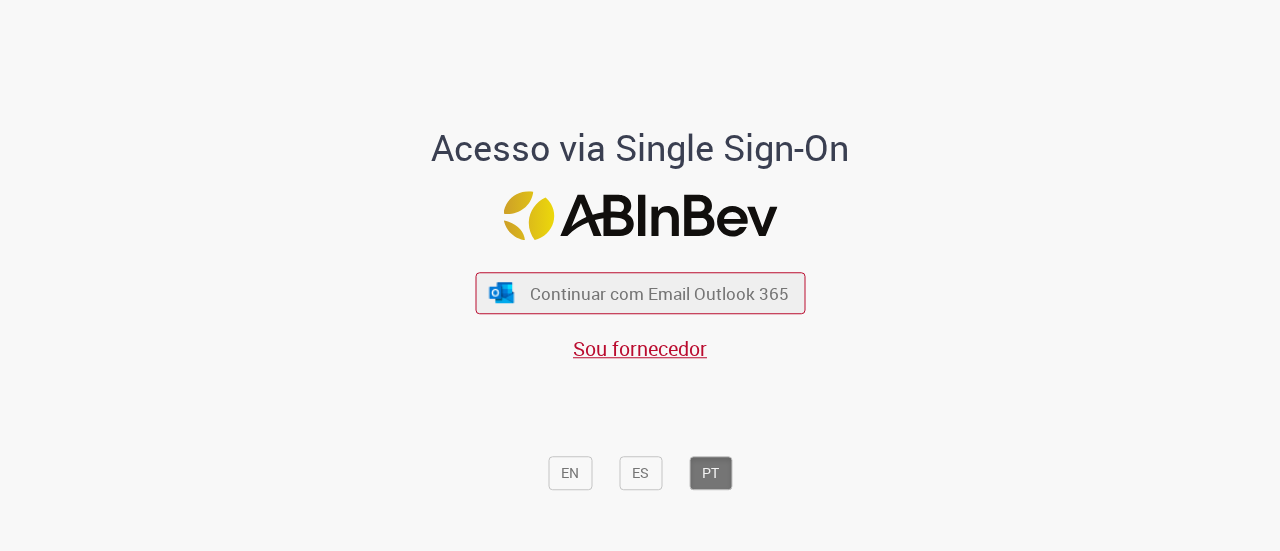 scroll, scrollTop: 0, scrollLeft: 0, axis: both 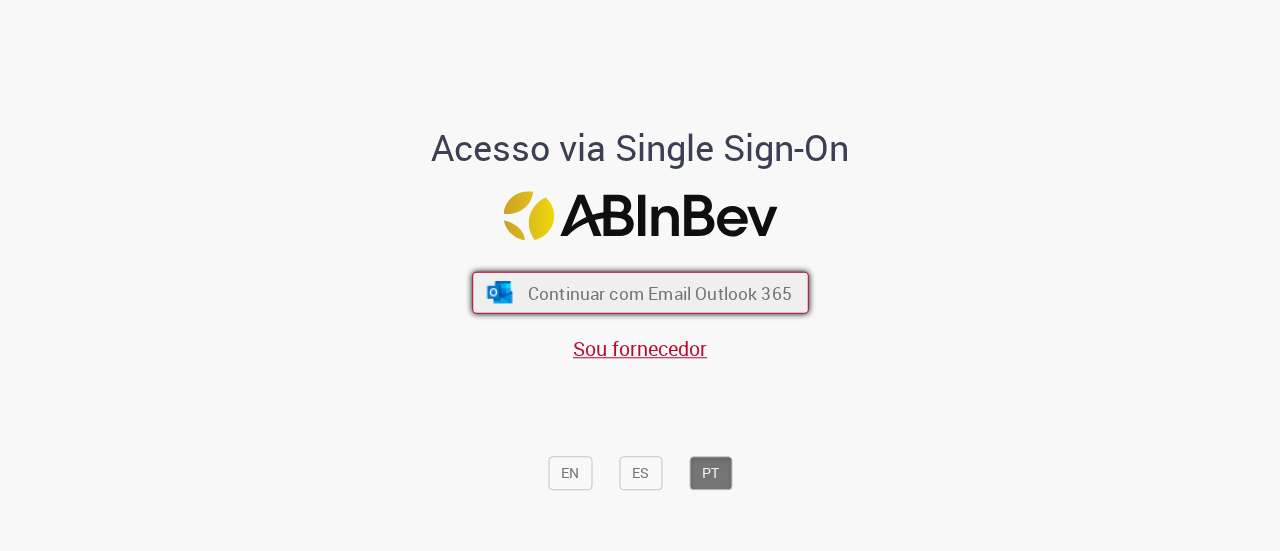 click on "Continuar com Email Outlook 365" at bounding box center (640, 293) 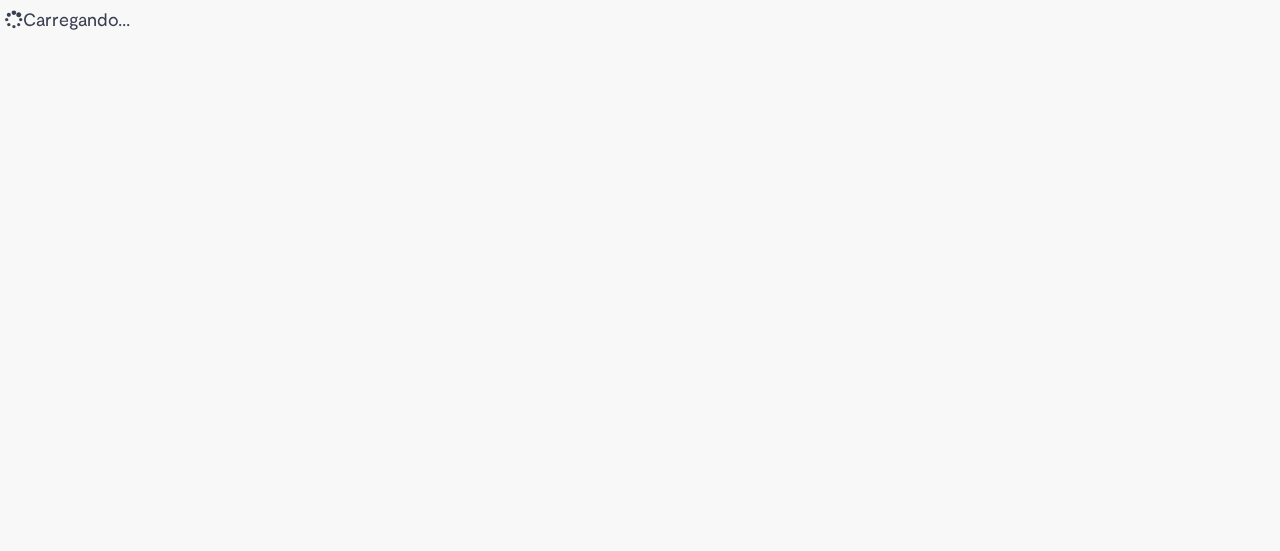 scroll, scrollTop: 0, scrollLeft: 0, axis: both 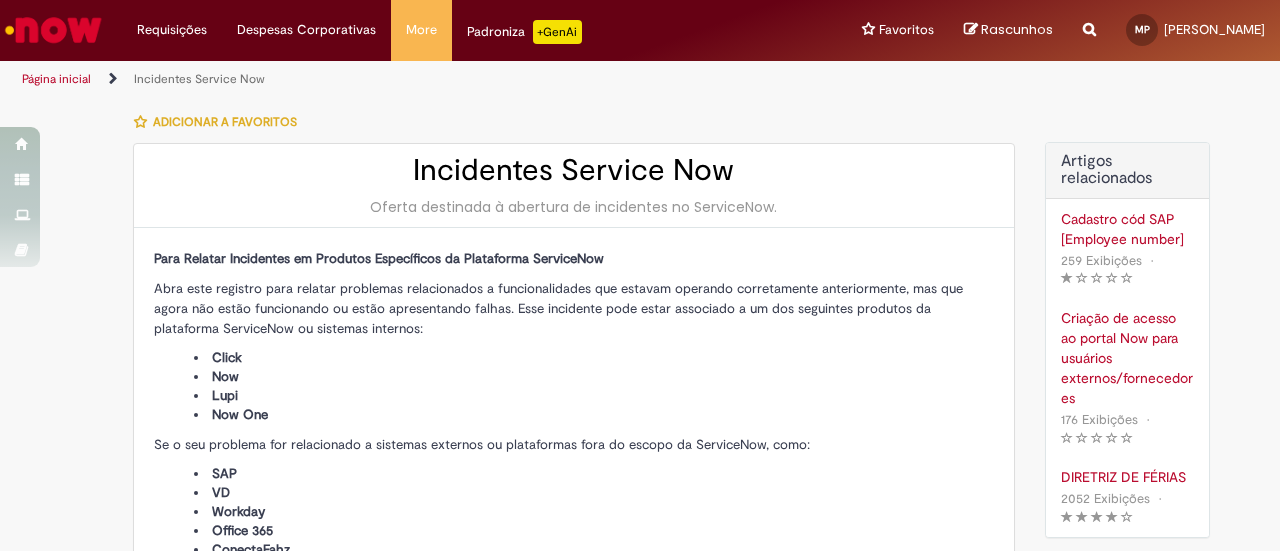 type on "**********" 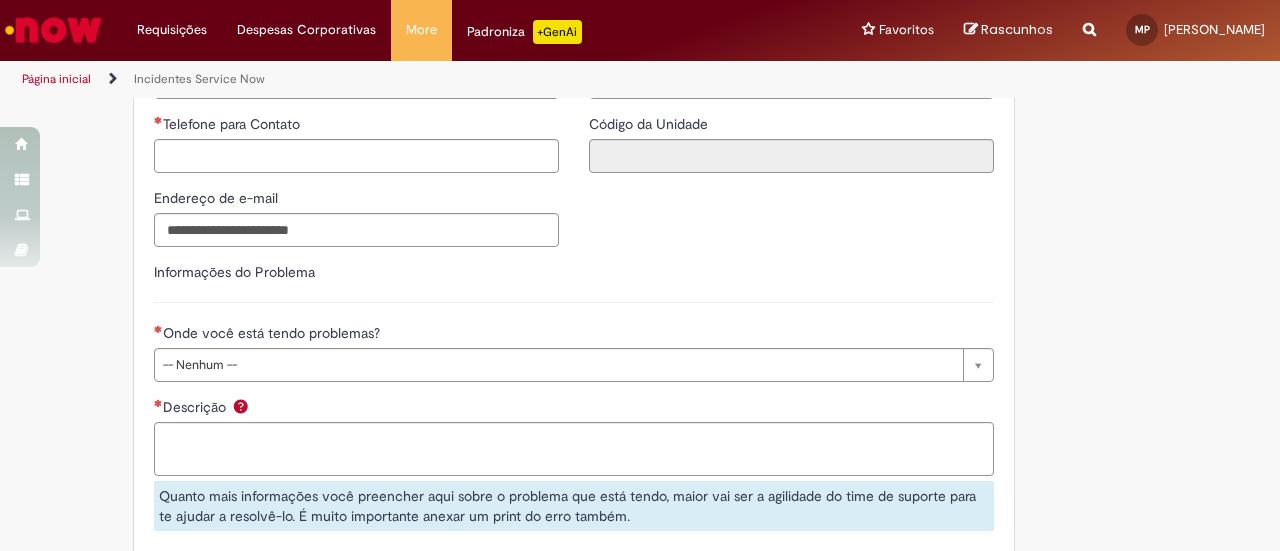 scroll, scrollTop: 747, scrollLeft: 0, axis: vertical 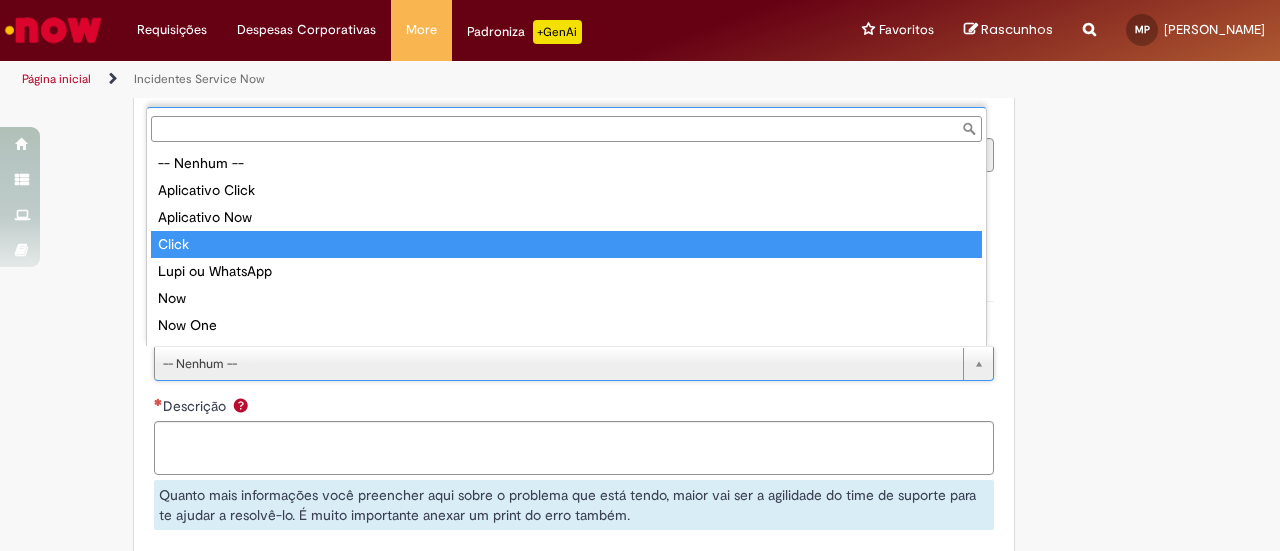 type on "*****" 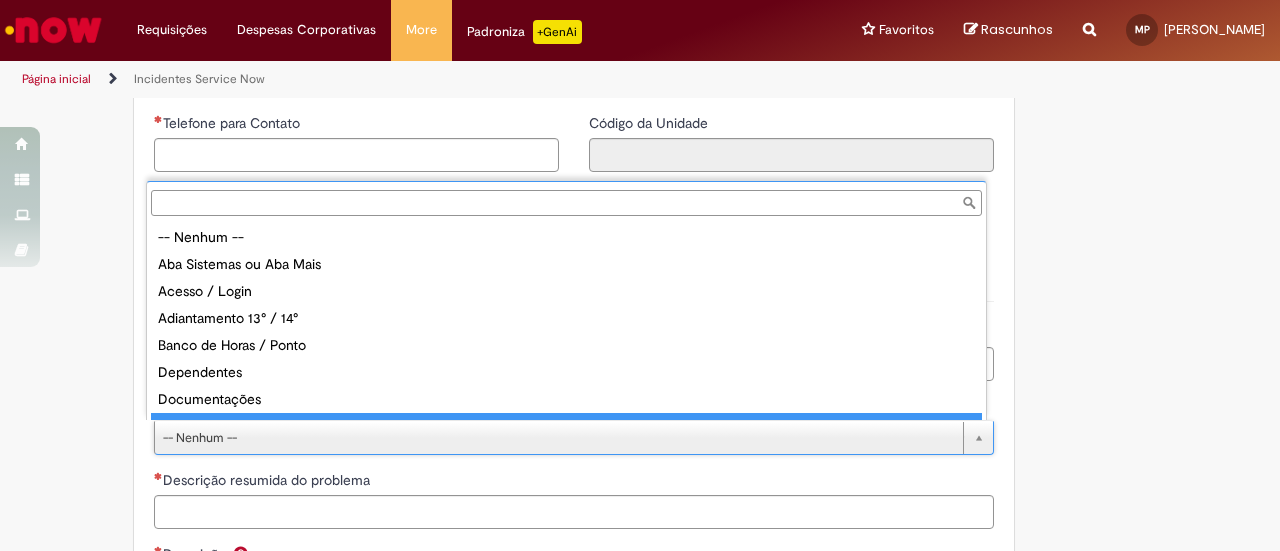 scroll, scrollTop: 16, scrollLeft: 0, axis: vertical 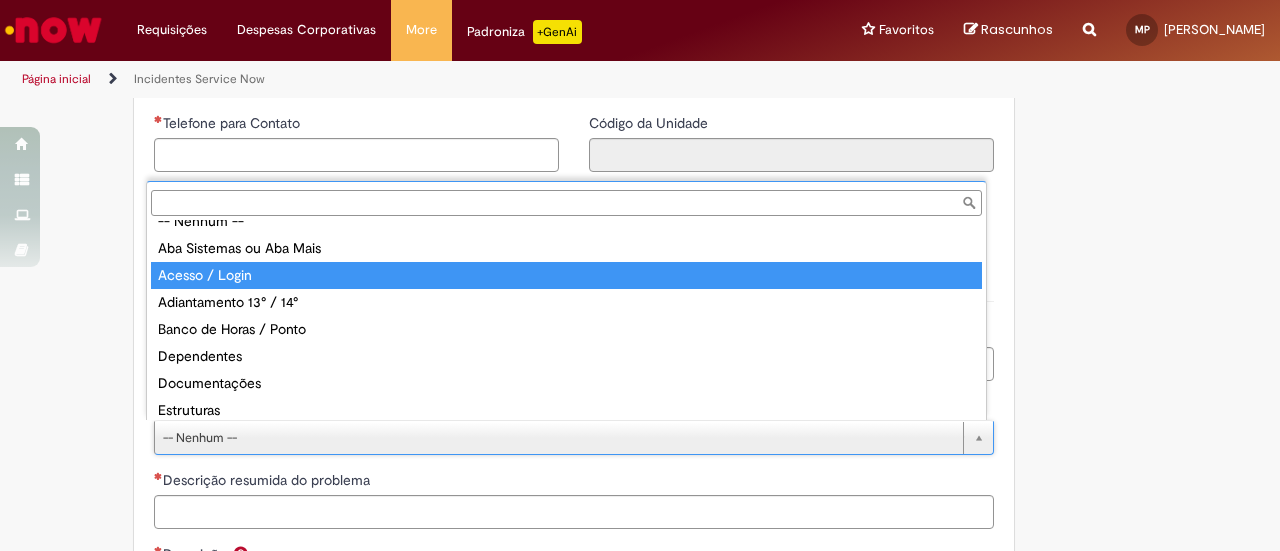 type on "**********" 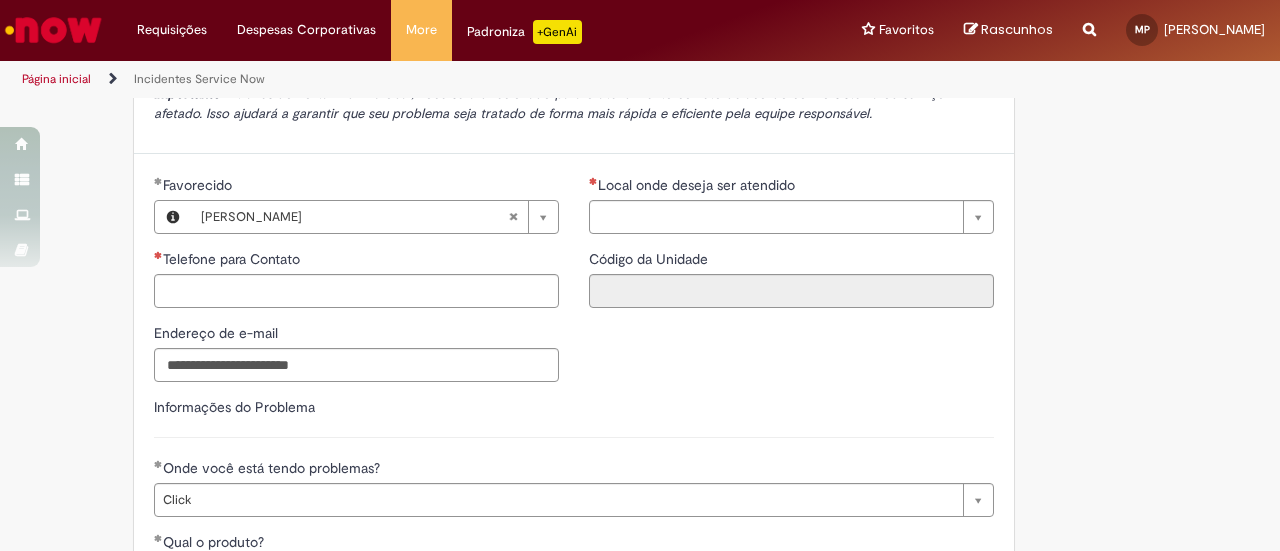 scroll, scrollTop: 733, scrollLeft: 0, axis: vertical 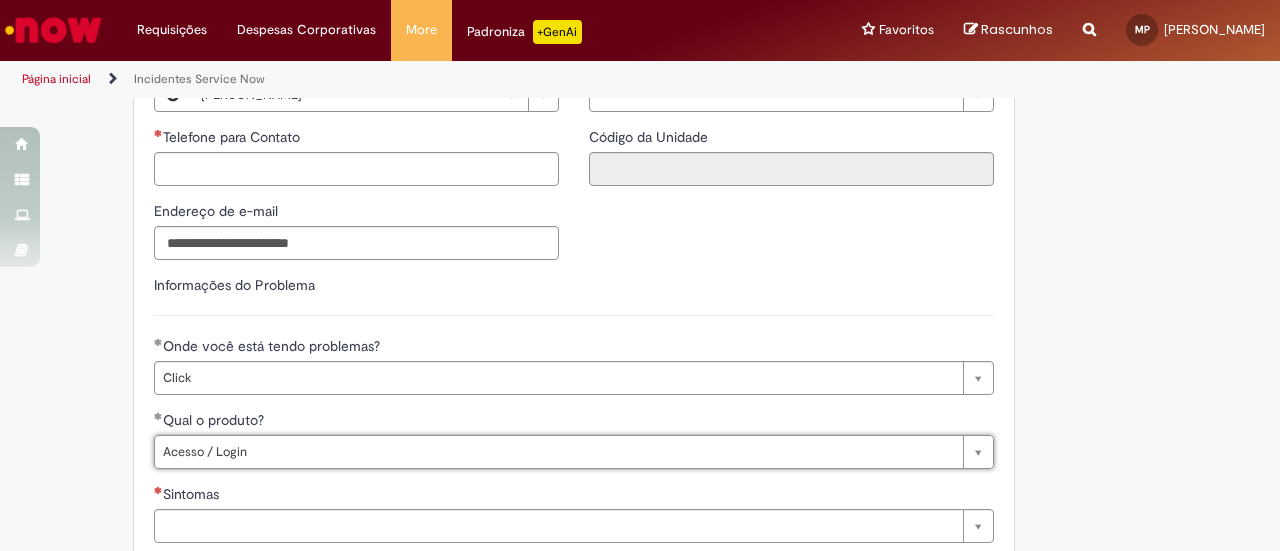 click on "**********" at bounding box center (574, 365) 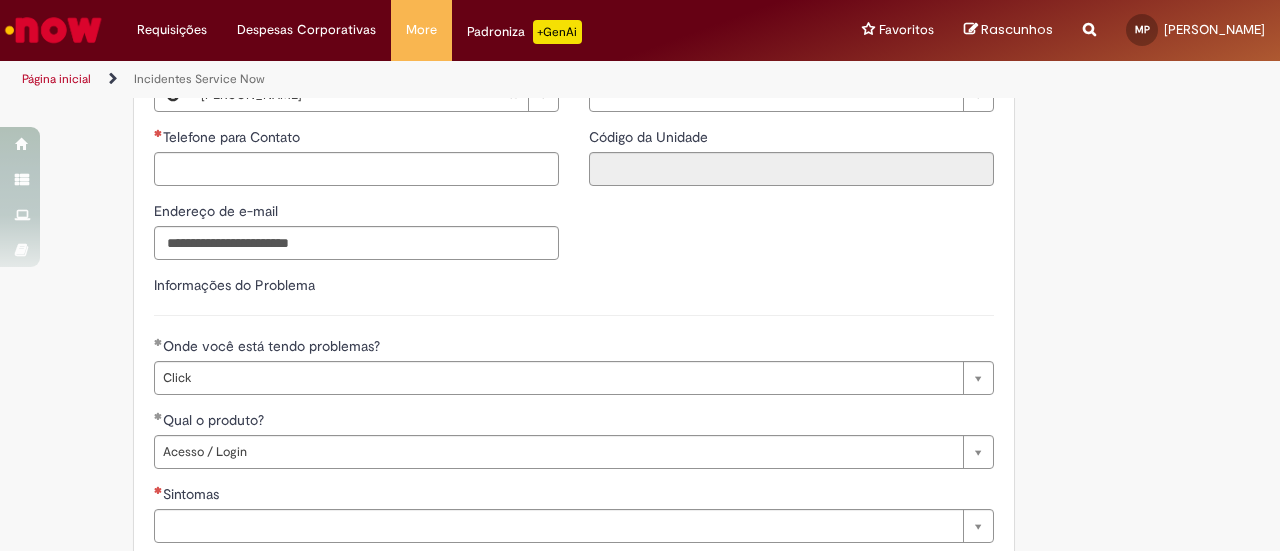 type 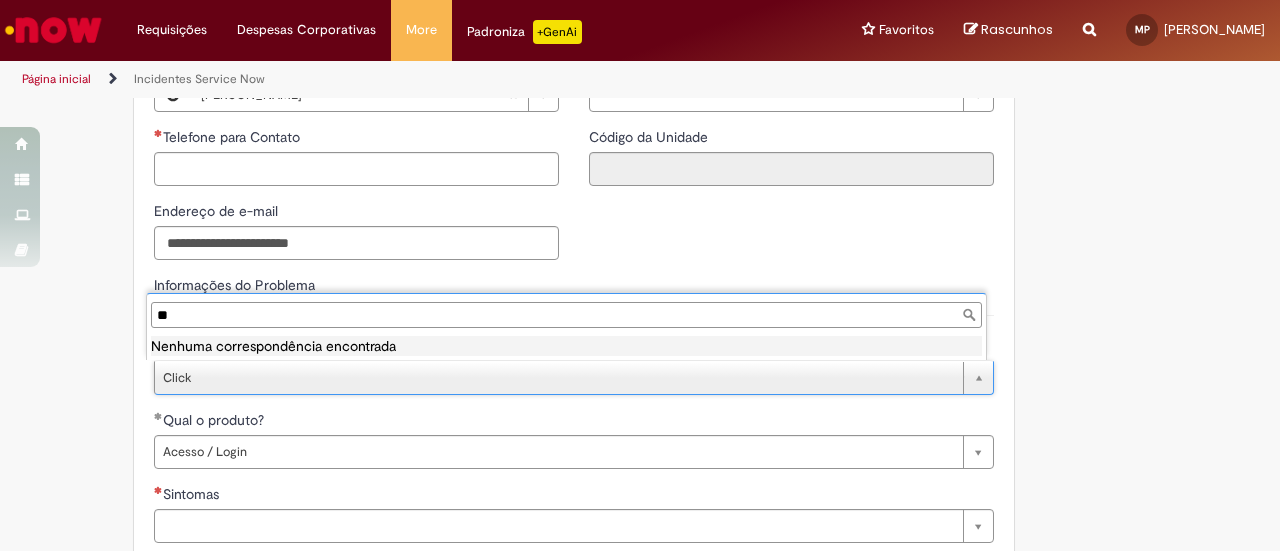 type on "*" 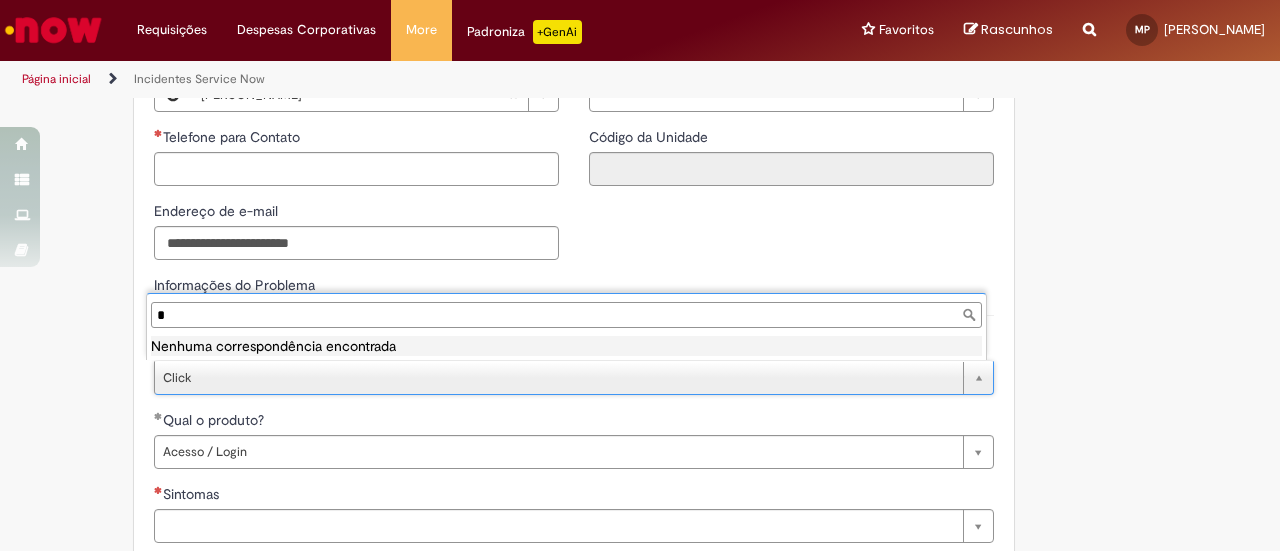 type 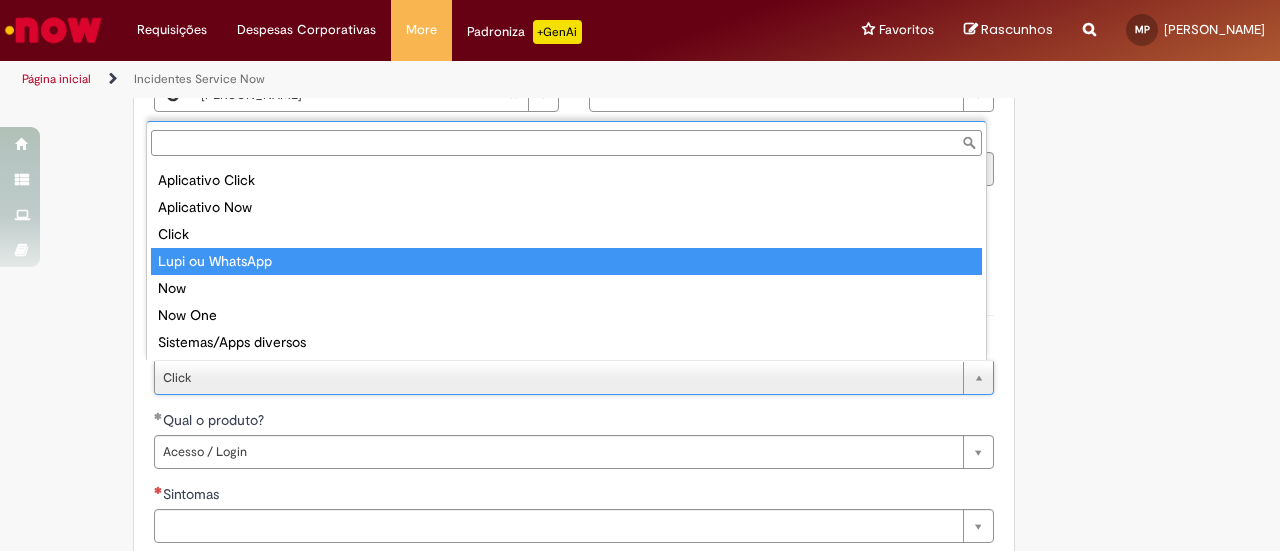 scroll, scrollTop: 0, scrollLeft: 0, axis: both 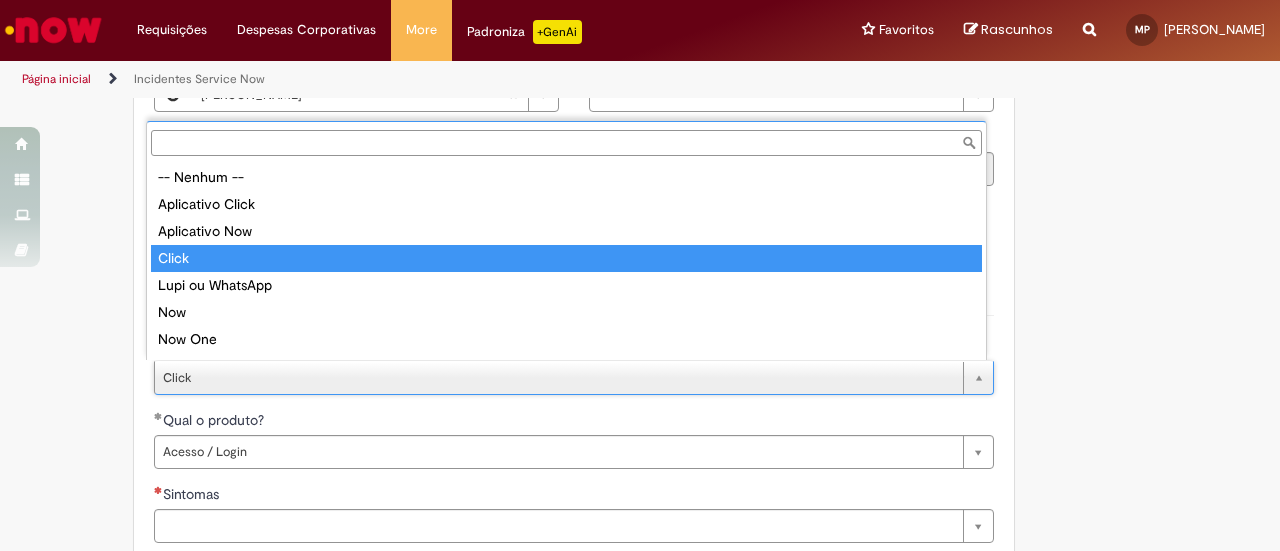 type on "*****" 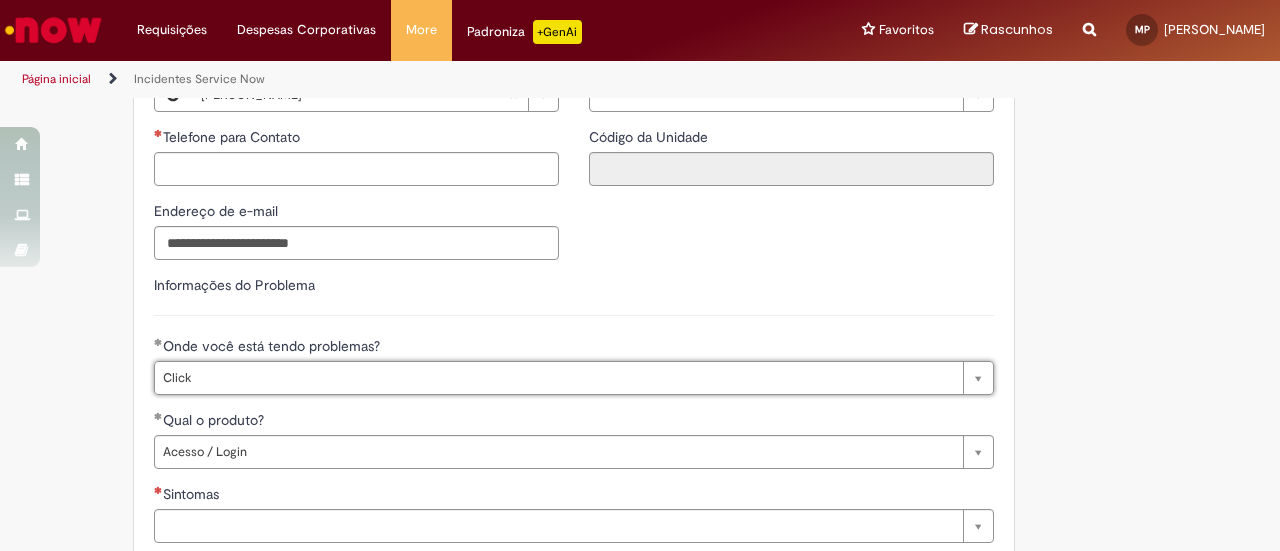scroll, scrollTop: 0, scrollLeft: 30, axis: horizontal 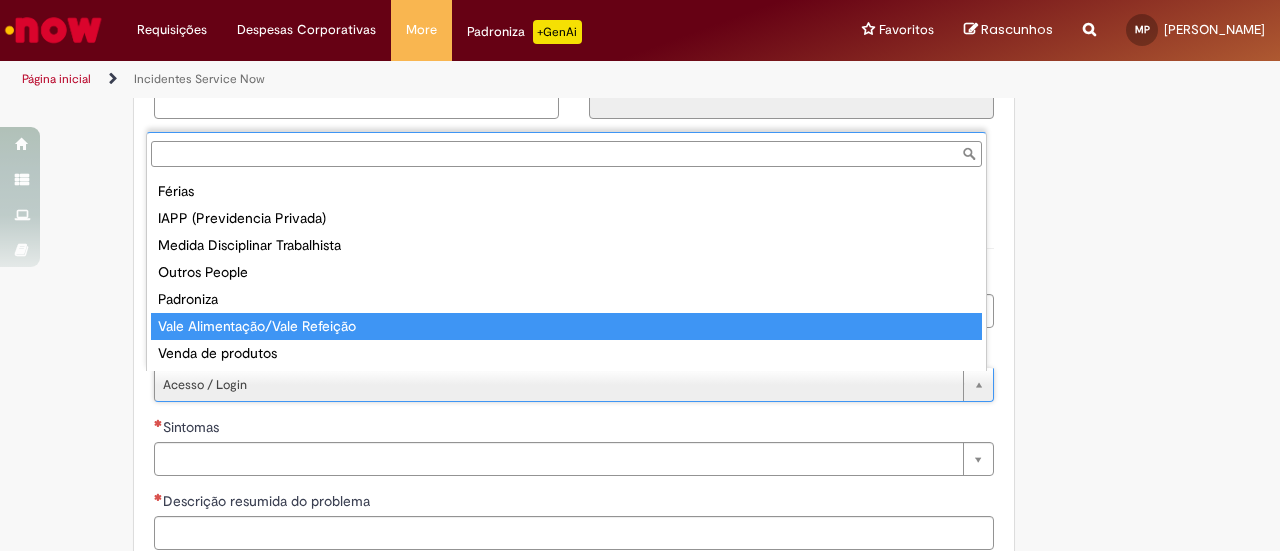 type on "**********" 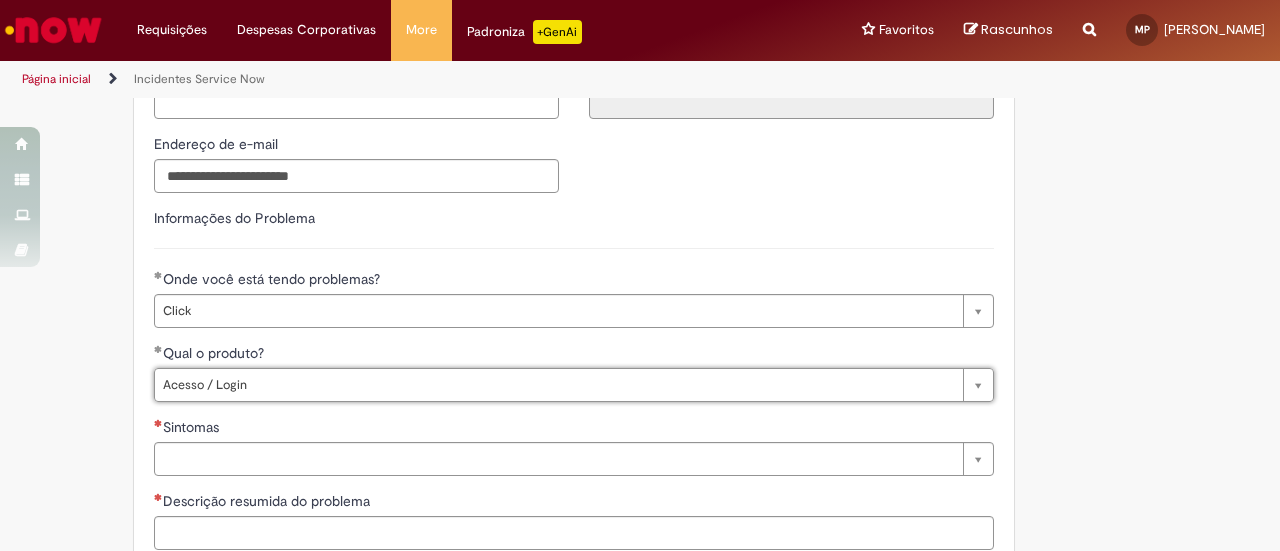 scroll, scrollTop: 0, scrollLeft: 0, axis: both 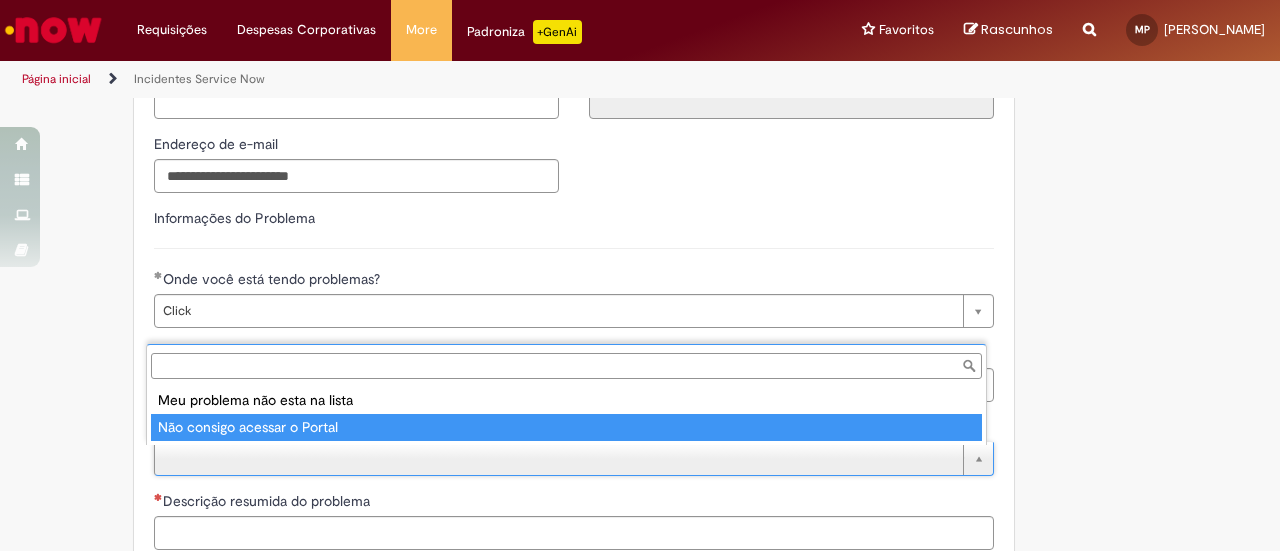 type on "**********" 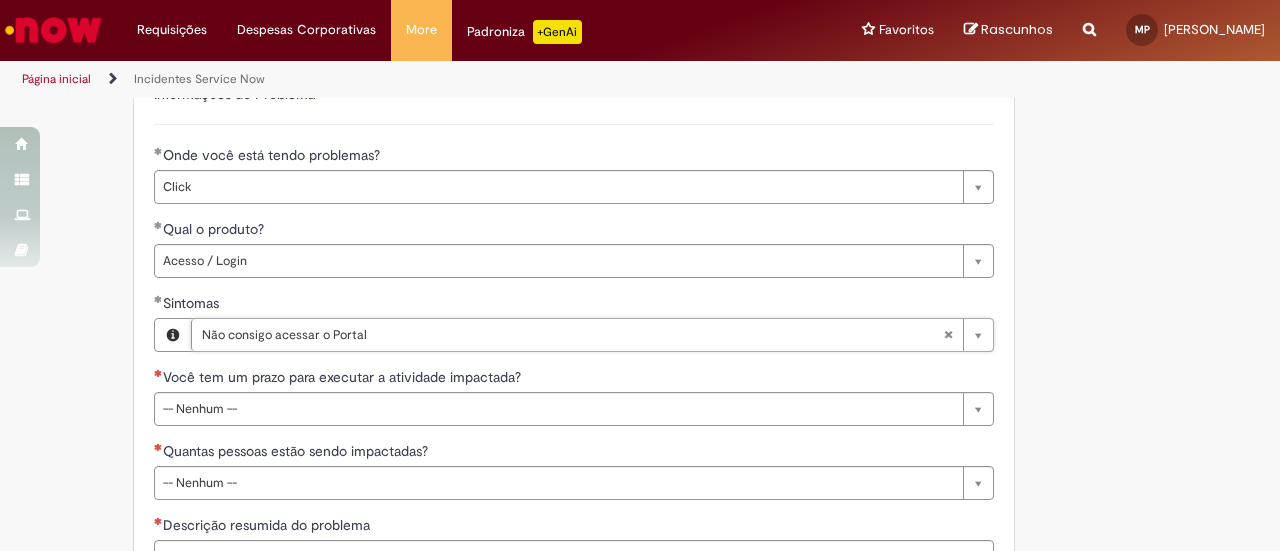 scroll, scrollTop: 928, scrollLeft: 0, axis: vertical 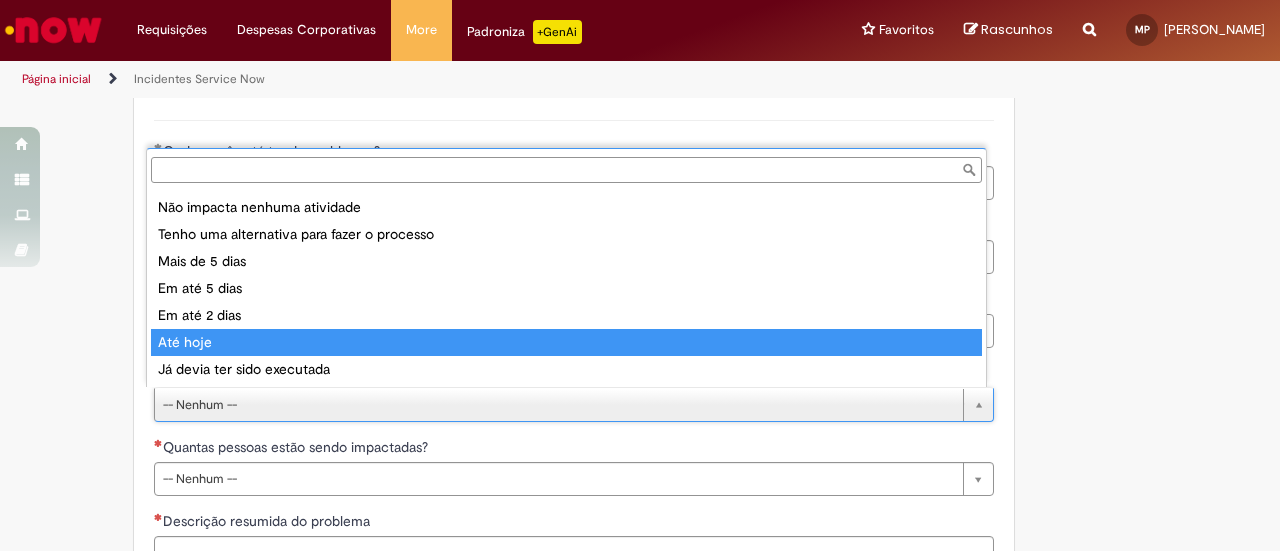 type on "********" 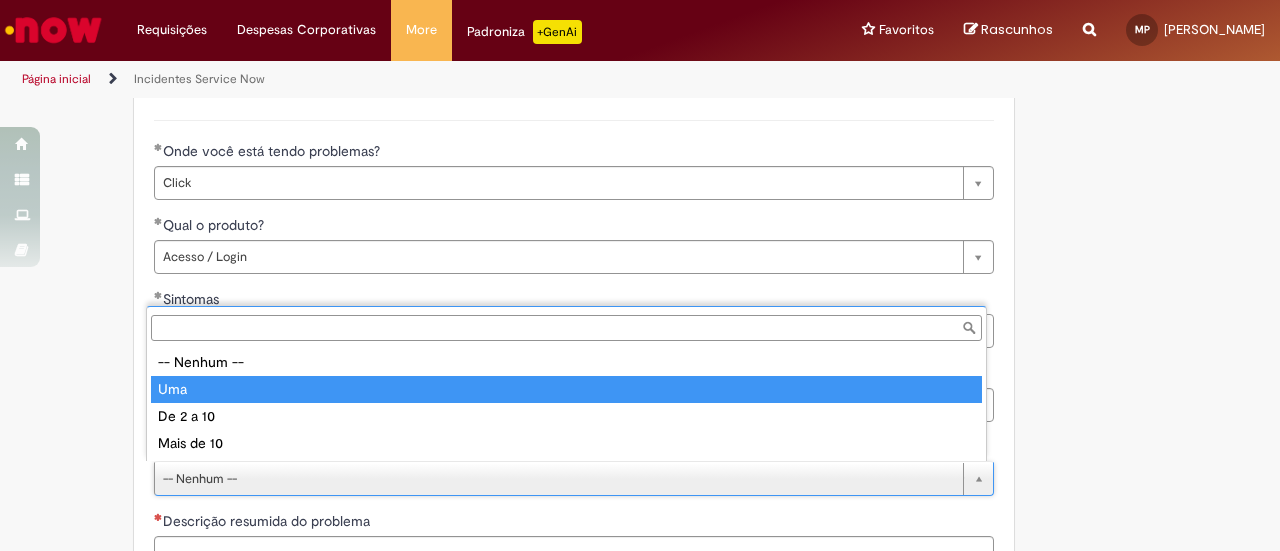 type on "***" 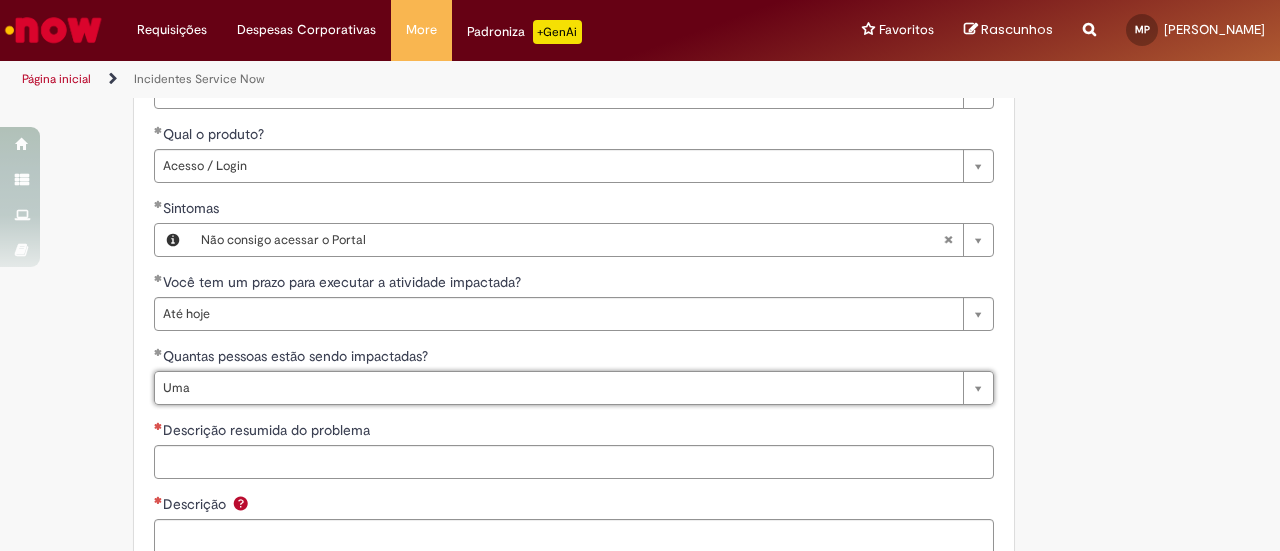 scroll, scrollTop: 1020, scrollLeft: 0, axis: vertical 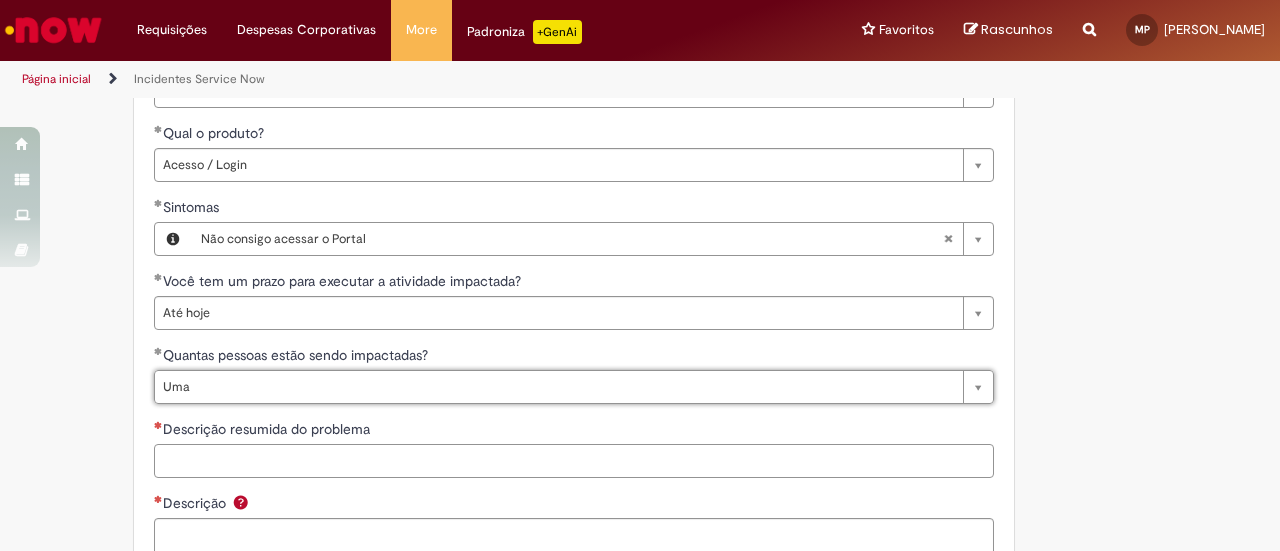 click on "Descrição resumida do problema" at bounding box center (574, 461) 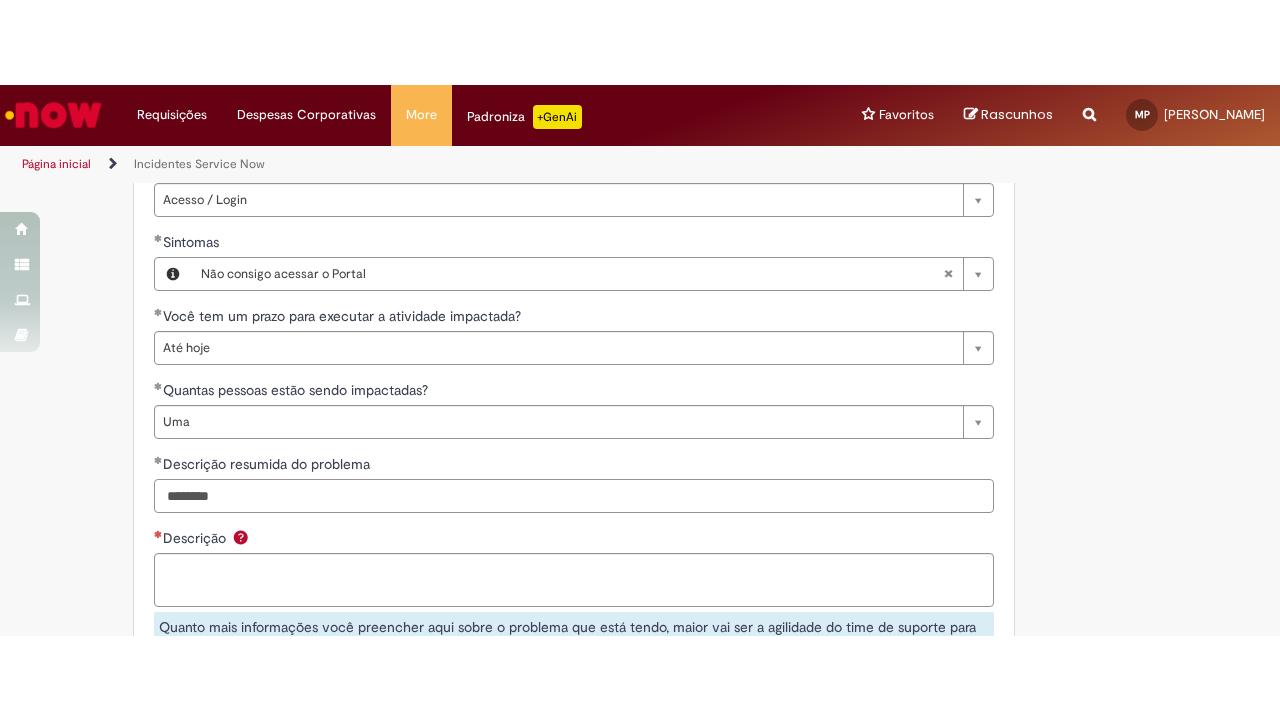 scroll, scrollTop: 1073, scrollLeft: 0, axis: vertical 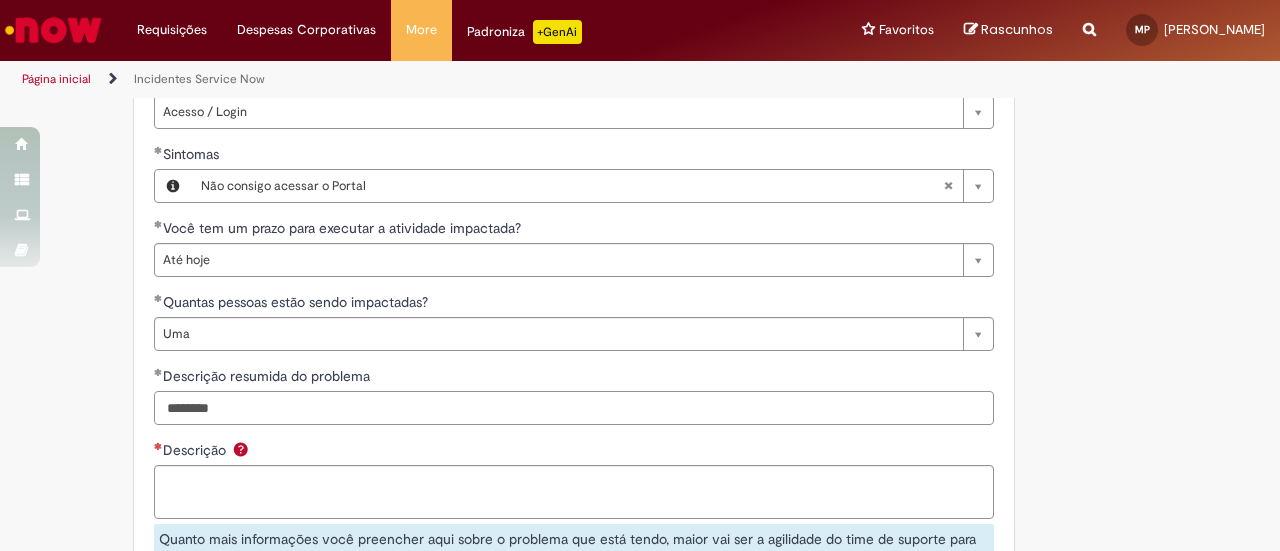 type on "********" 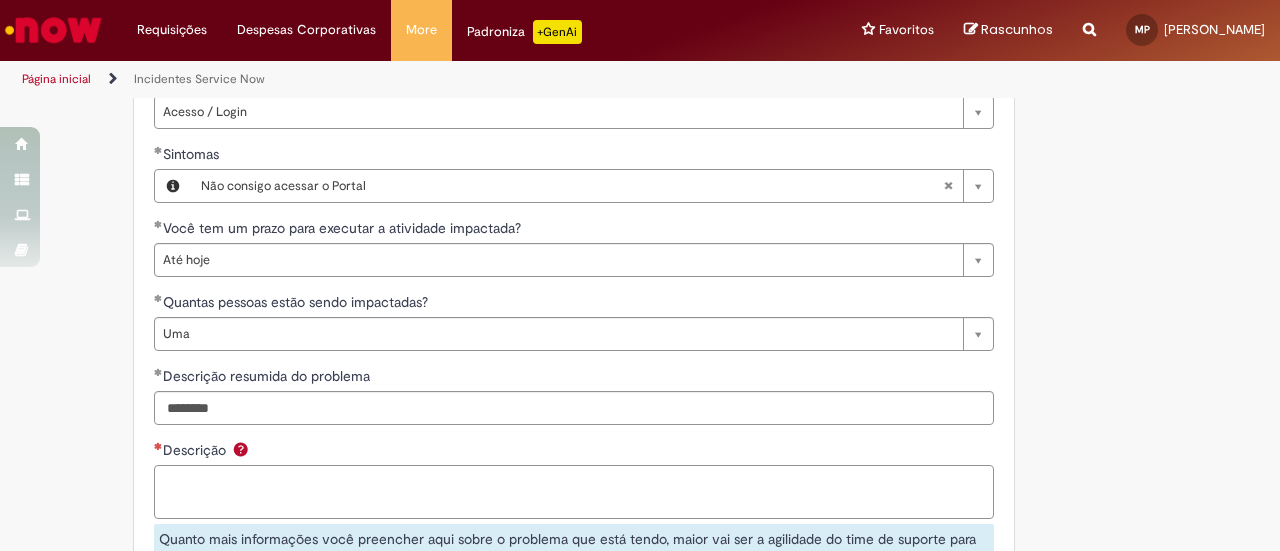 click on "Descrição" at bounding box center (574, 491) 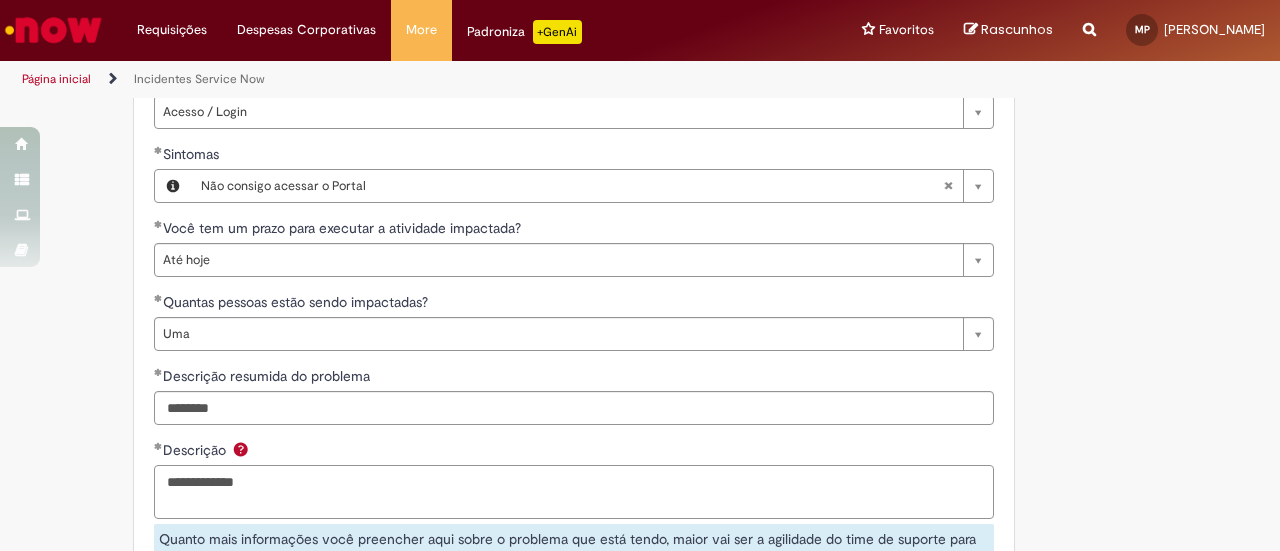 click on "**********" at bounding box center [574, 491] 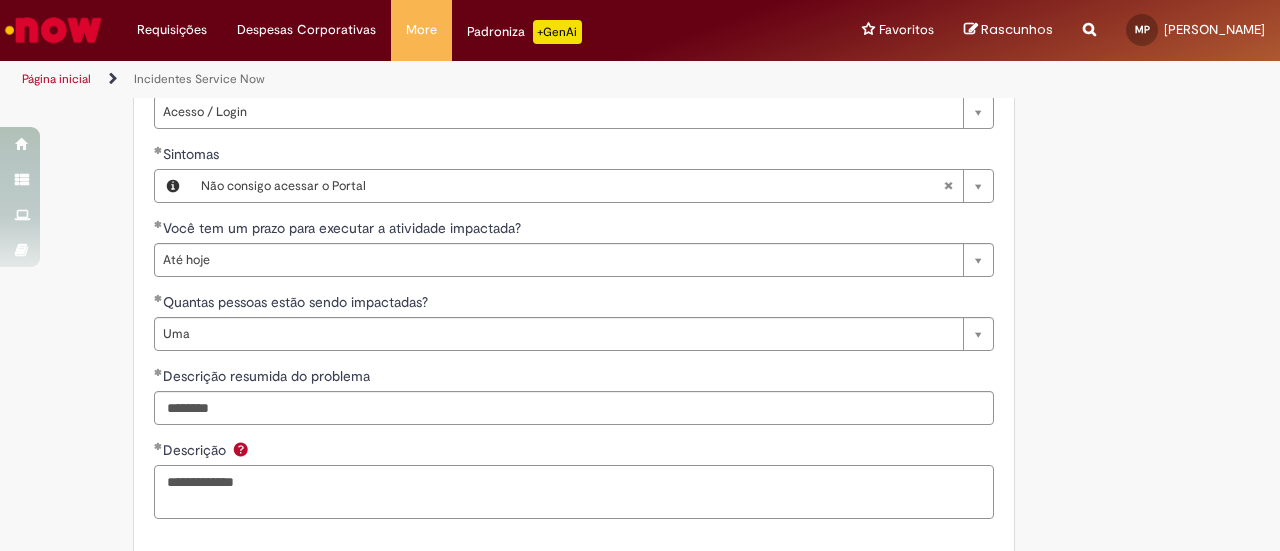 click on "**********" at bounding box center [574, 491] 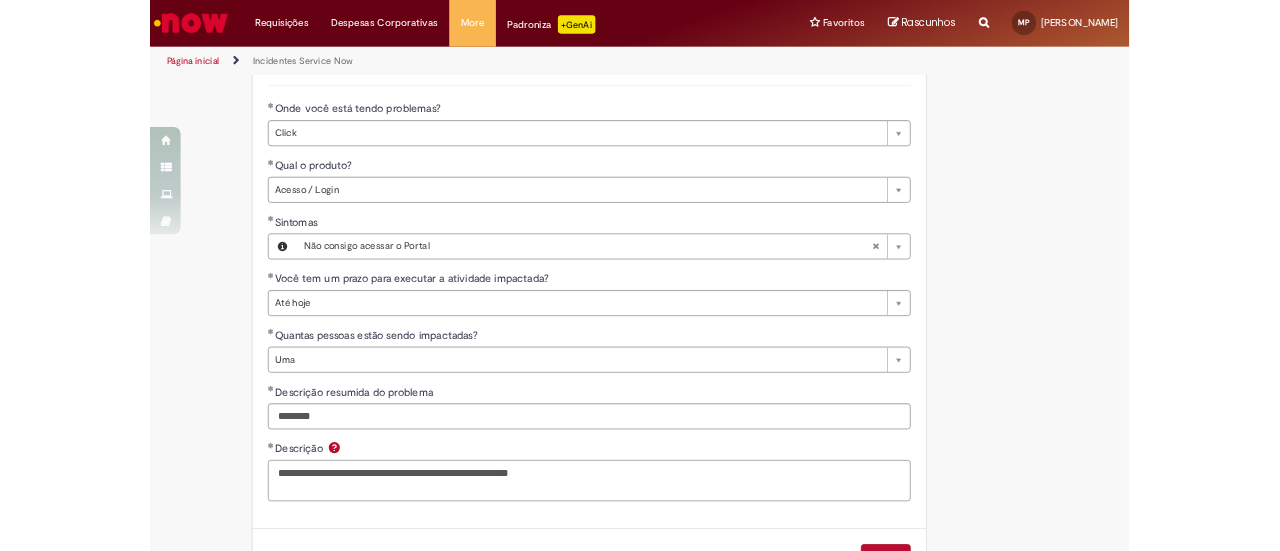 scroll, scrollTop: 938, scrollLeft: 0, axis: vertical 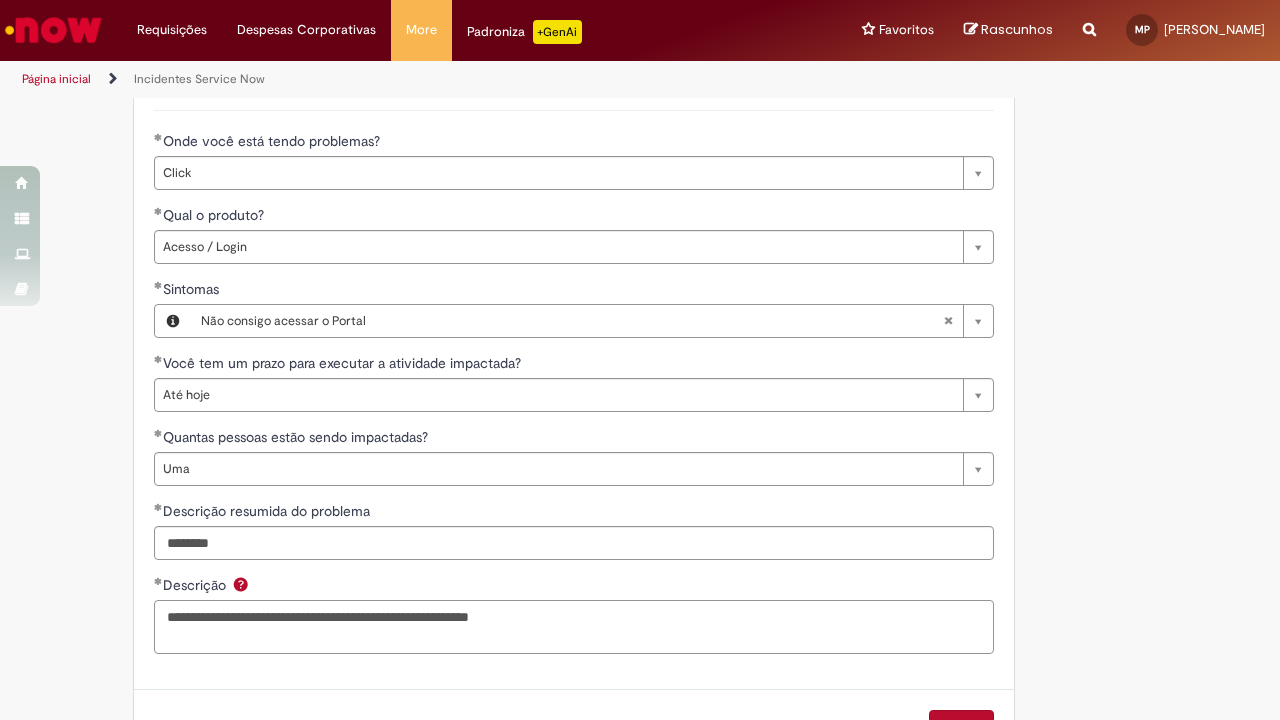 type on "**********" 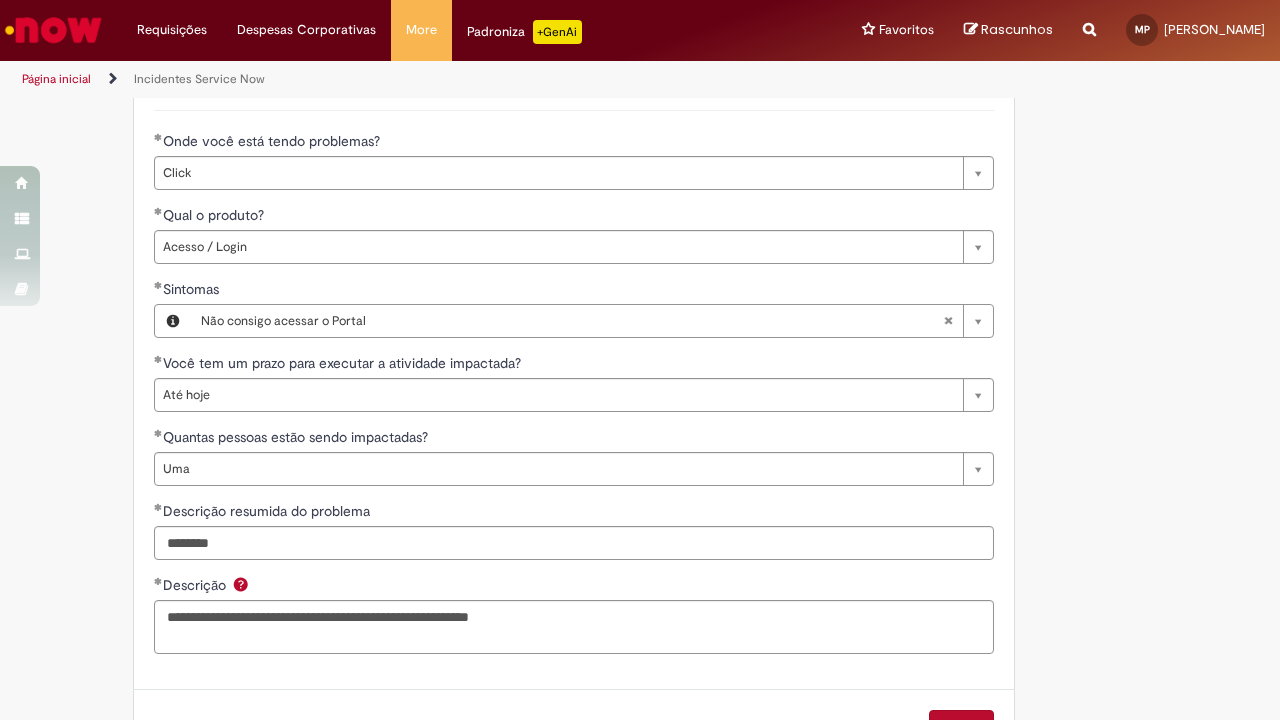 click on "Adicionar a Favoritos
Incidentes Service Now
Oferta destinada à abertura de incidentes no ServiceNow.
Para Relatar Incidentes em Produtos Específicos da Plataforma ServiceNow
Abra este registro para relatar problemas relacionados a funcionalidades que estavam operando corretamente anteriormente, mas que agora não estão funcionando ou estão apresentando falhas. Esse incidente pode estar associado a um dos seguintes produtos da plataforma ServiceNow ou sistemas internos:
Click
Now
Lupi
Now One
Se o seu problema for relacionado a sistemas externos ou plataformas fora do escopo da ServiceNow, como:
SAP
VD
Workday
Office 365
ConectaFahz
Aurora
WMS
BEES
Authenticator     entre outros...
Por favor, abra um incidente no  Portal NOW Global.
Importante
Urgência Grupo resolvedor" at bounding box center [640, 17] 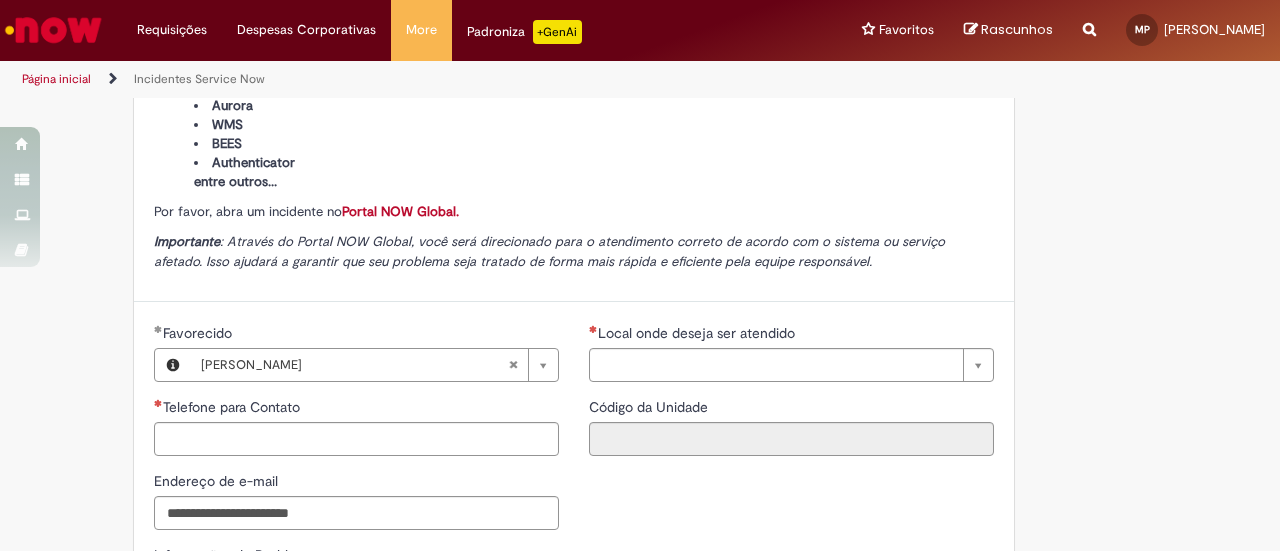 scroll, scrollTop: 460, scrollLeft: 0, axis: vertical 